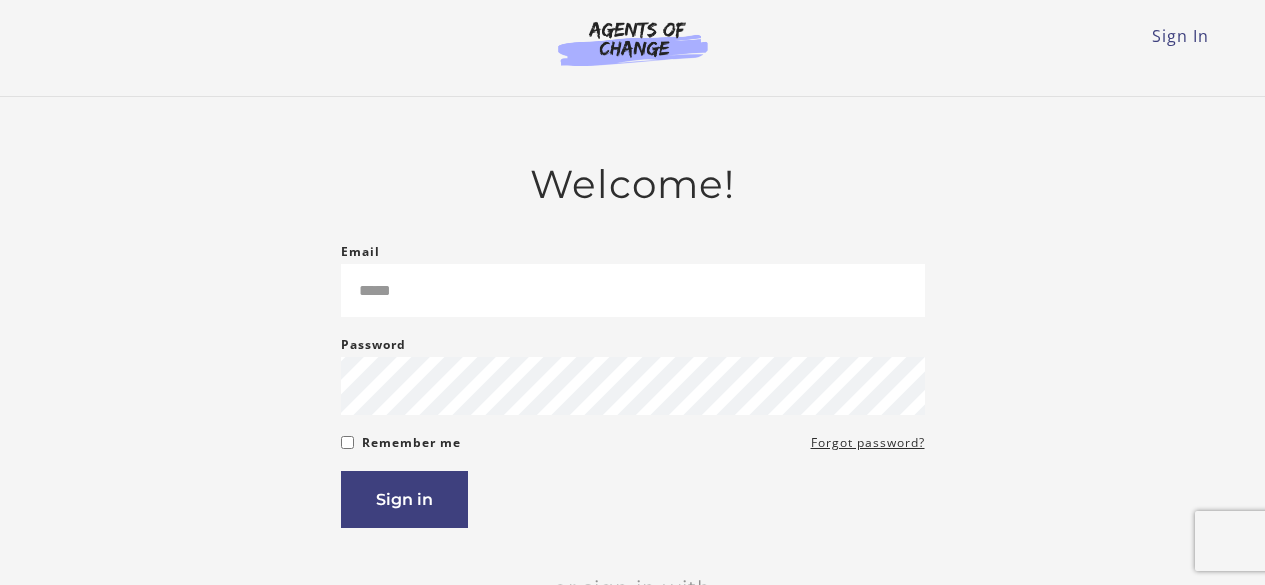 scroll, scrollTop: 0, scrollLeft: 0, axis: both 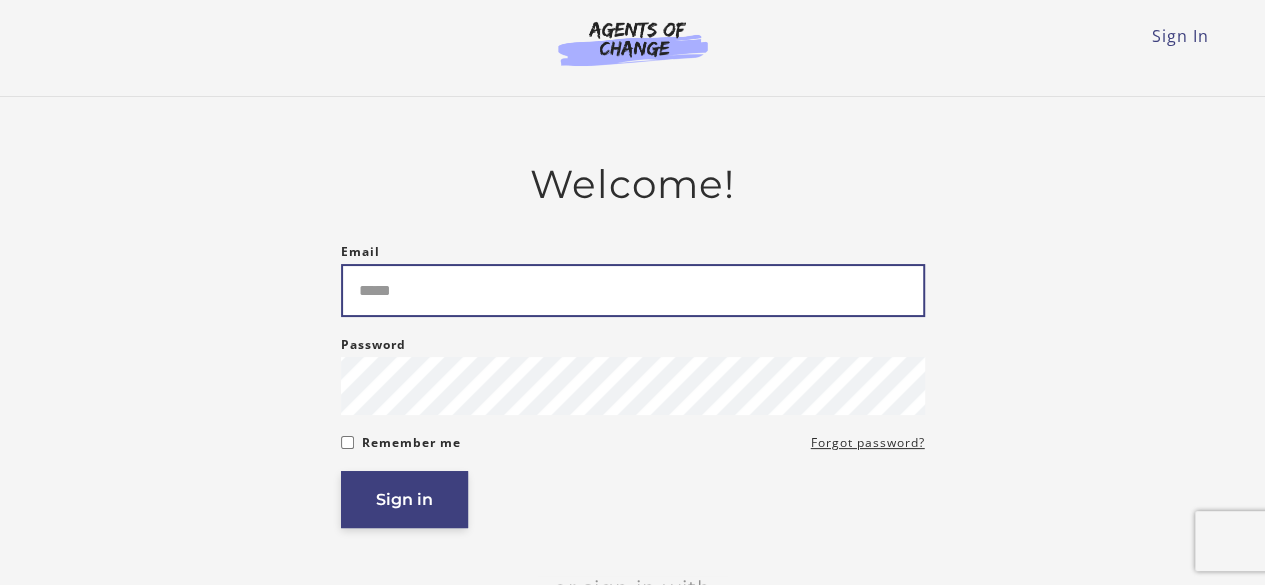 type on "**********" 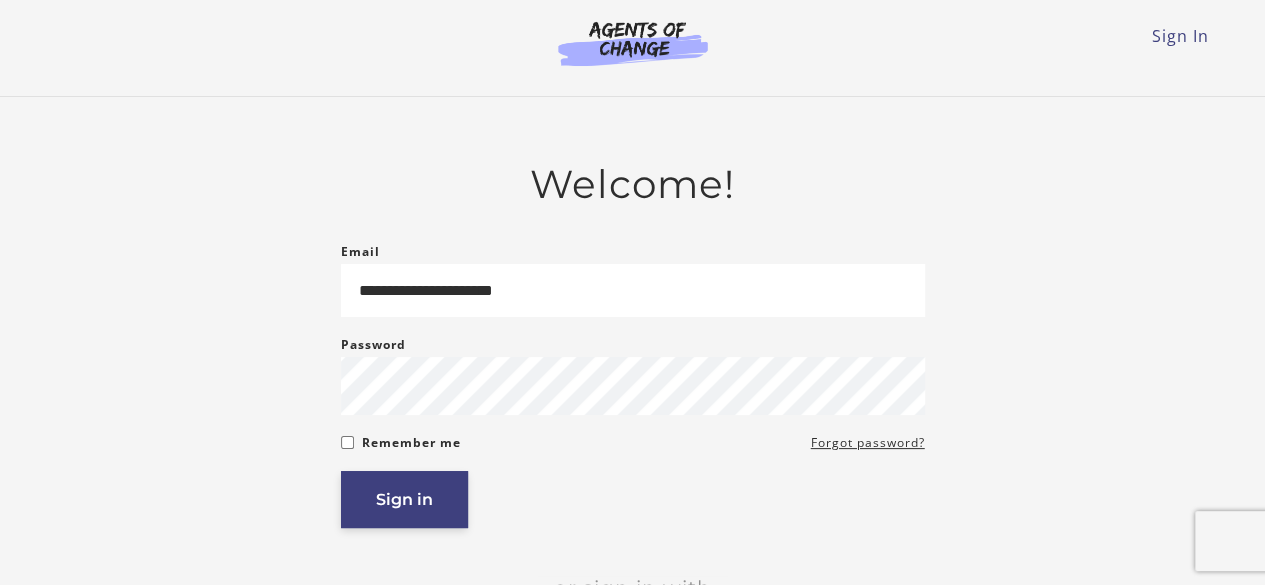 click on "Sign in" at bounding box center [404, 499] 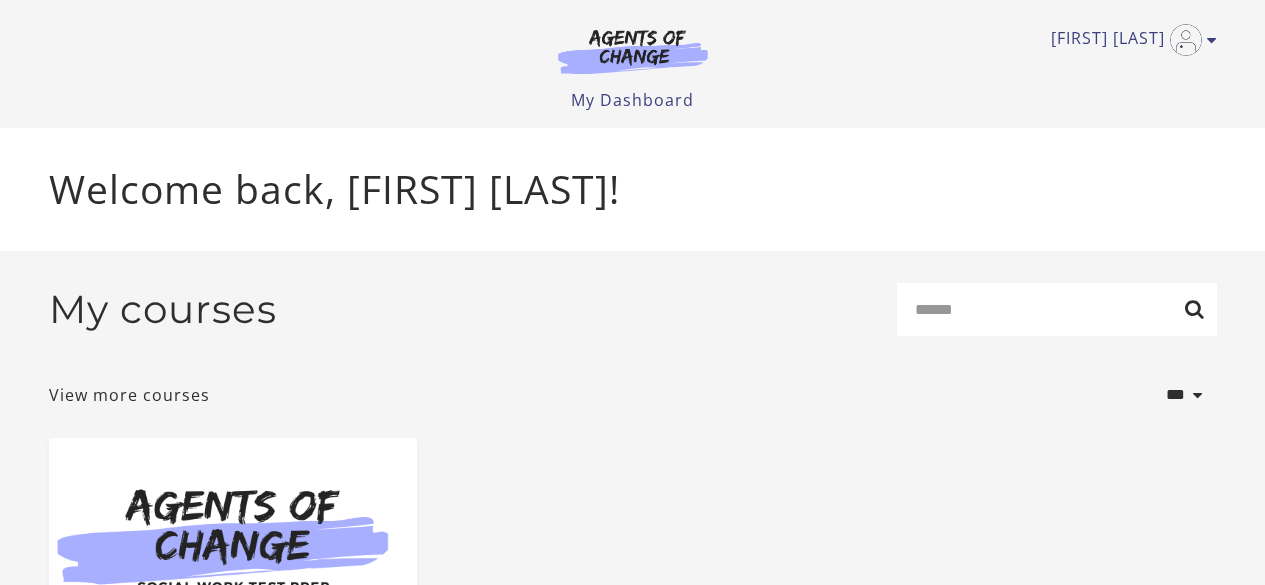 scroll, scrollTop: 0, scrollLeft: 0, axis: both 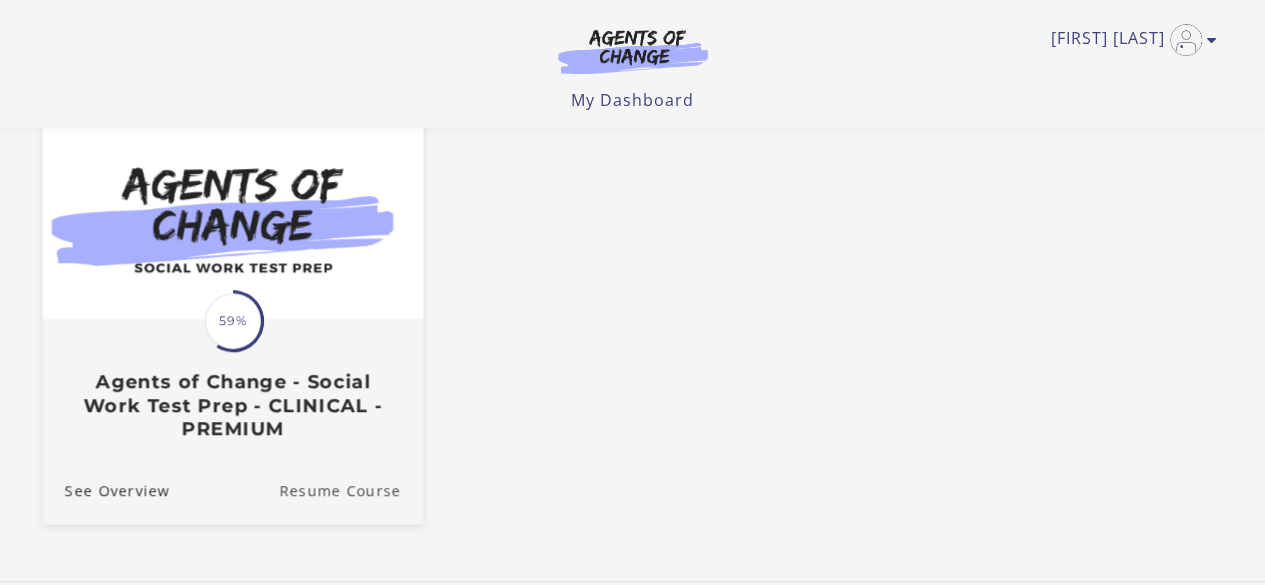 click on "Resume Course" at bounding box center [351, 489] 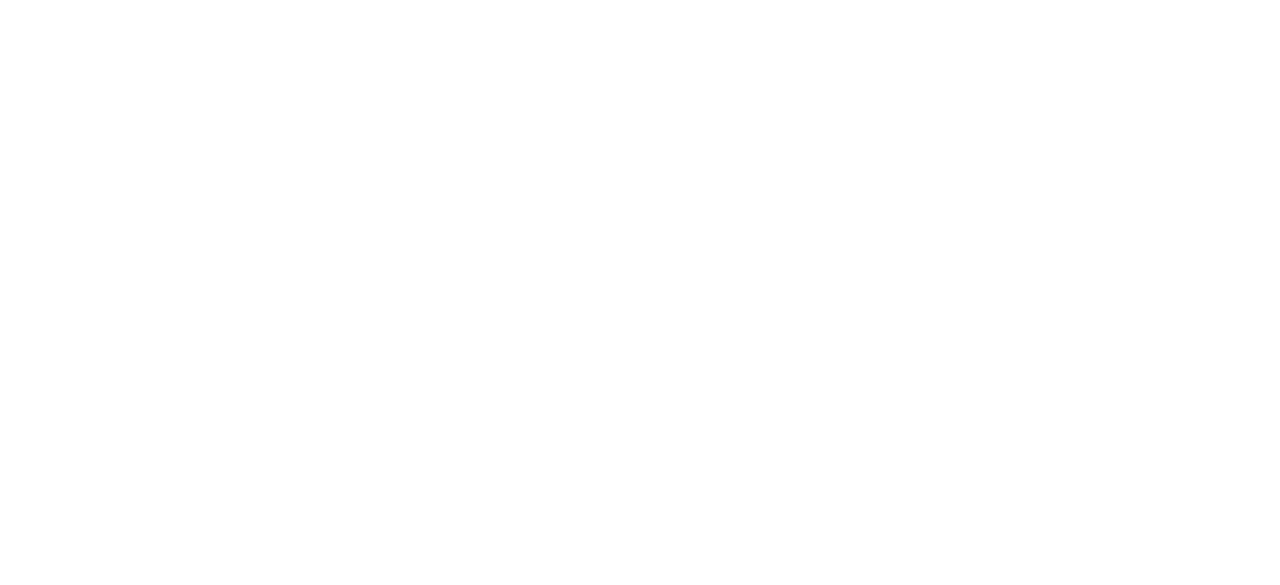 scroll, scrollTop: 0, scrollLeft: 0, axis: both 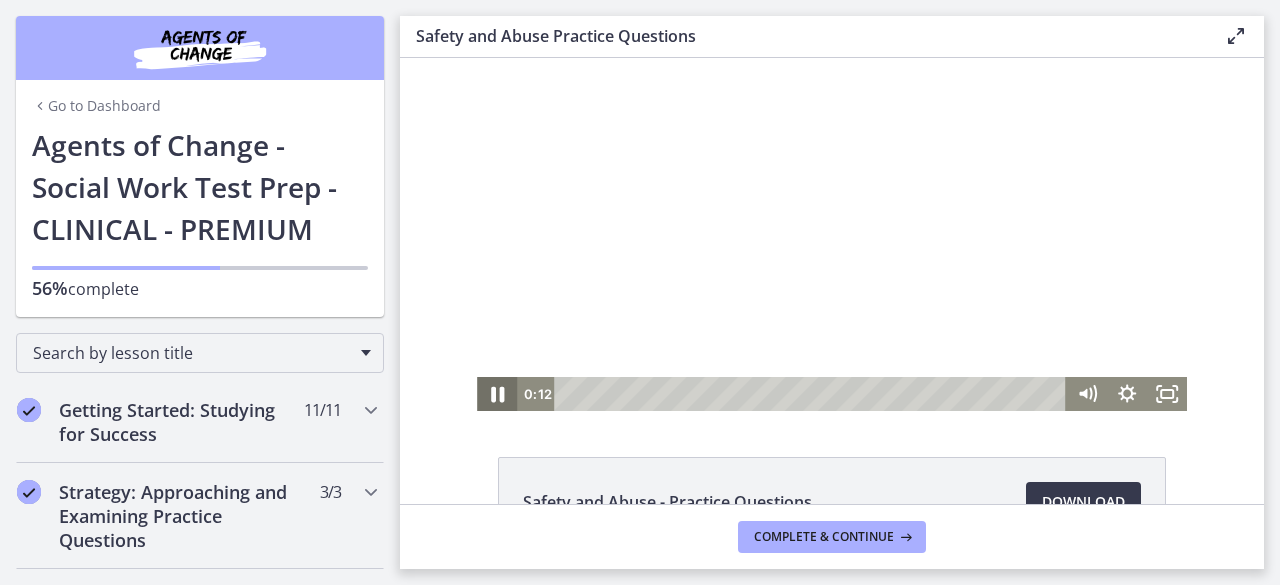 click 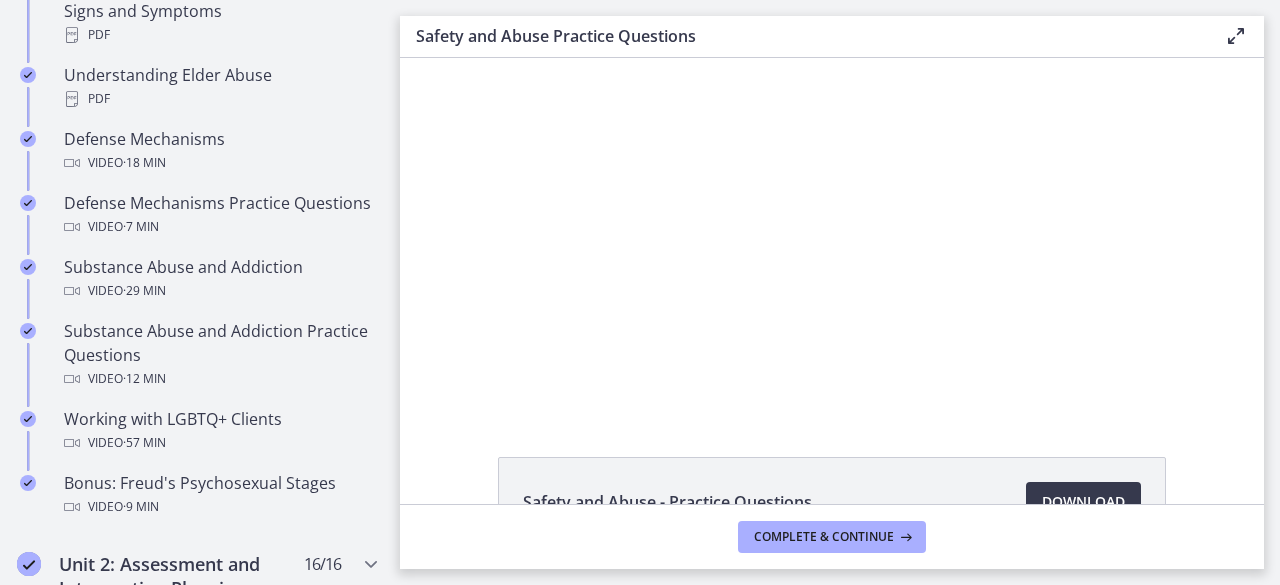 scroll, scrollTop: 1112, scrollLeft: 0, axis: vertical 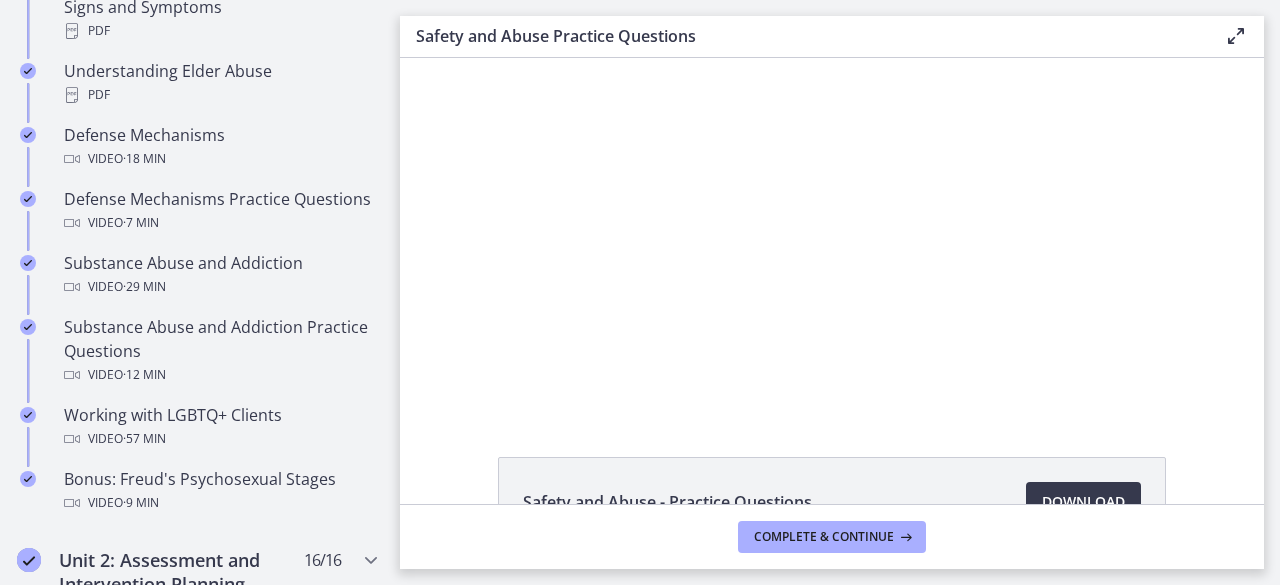 drag, startPoint x: 389, startPoint y: 99, endPoint x: 30, endPoint y: 269, distance: 397.21655 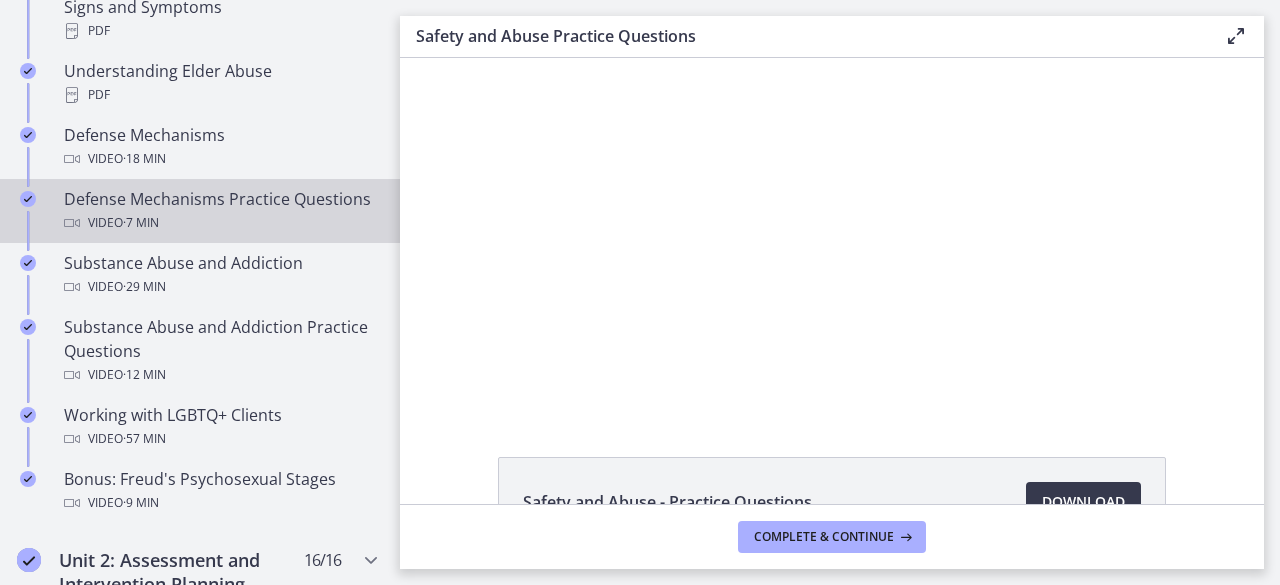 click on "Defense Mechanisms Practice Questions
Video
·  7 min" at bounding box center (220, 211) 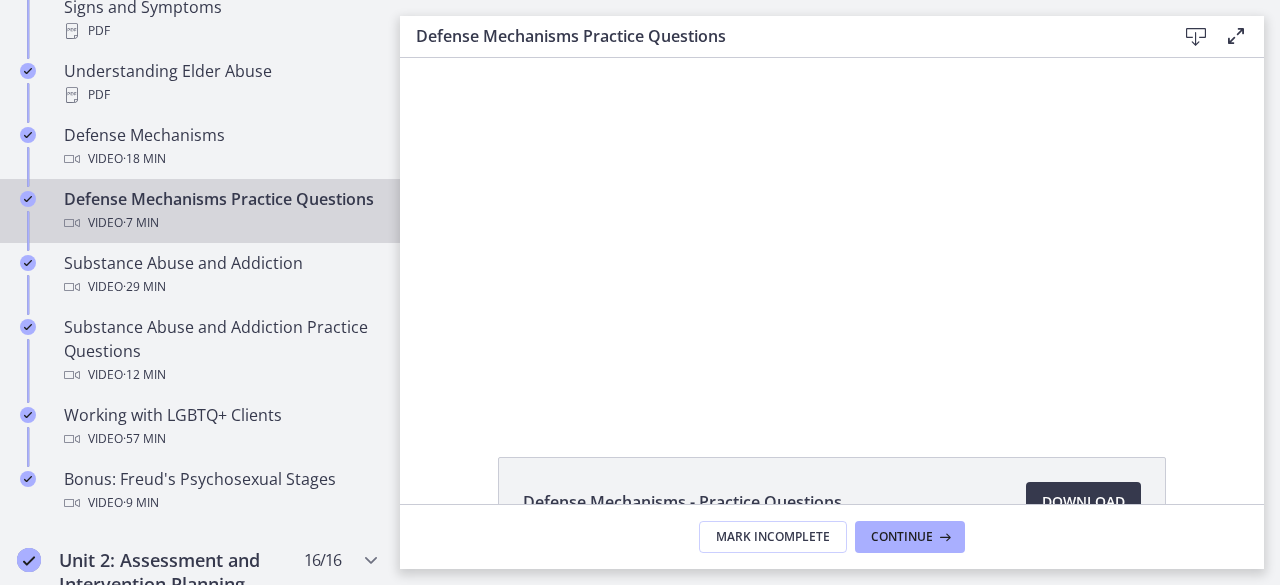 scroll, scrollTop: 0, scrollLeft: 0, axis: both 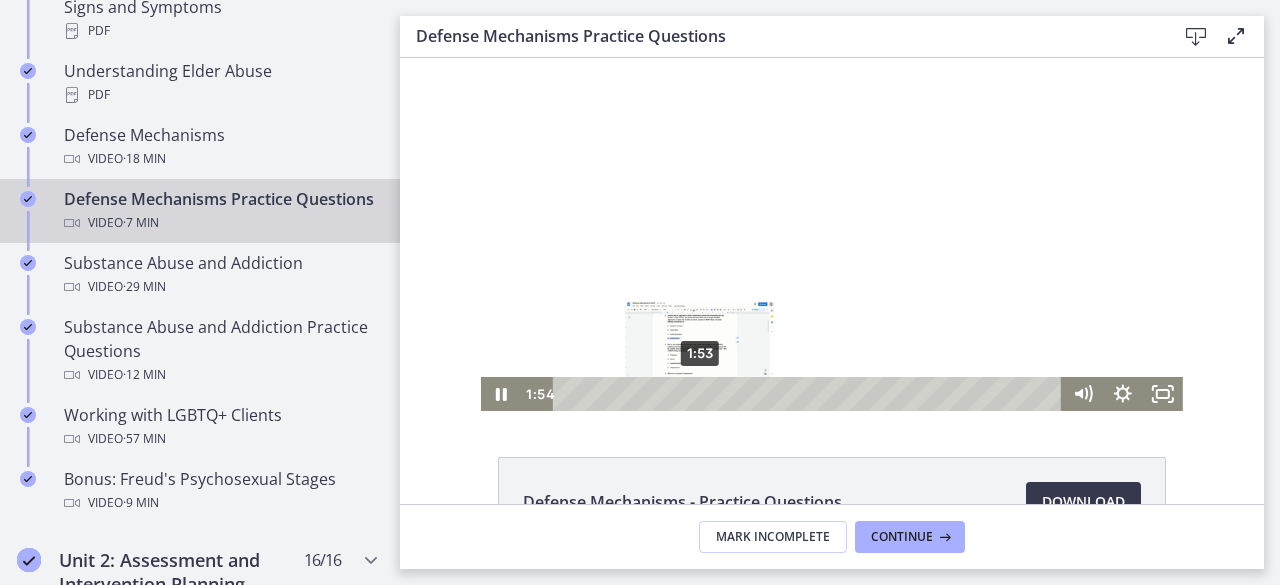 drag, startPoint x: 719, startPoint y: 395, endPoint x: 692, endPoint y: 397, distance: 27.073973 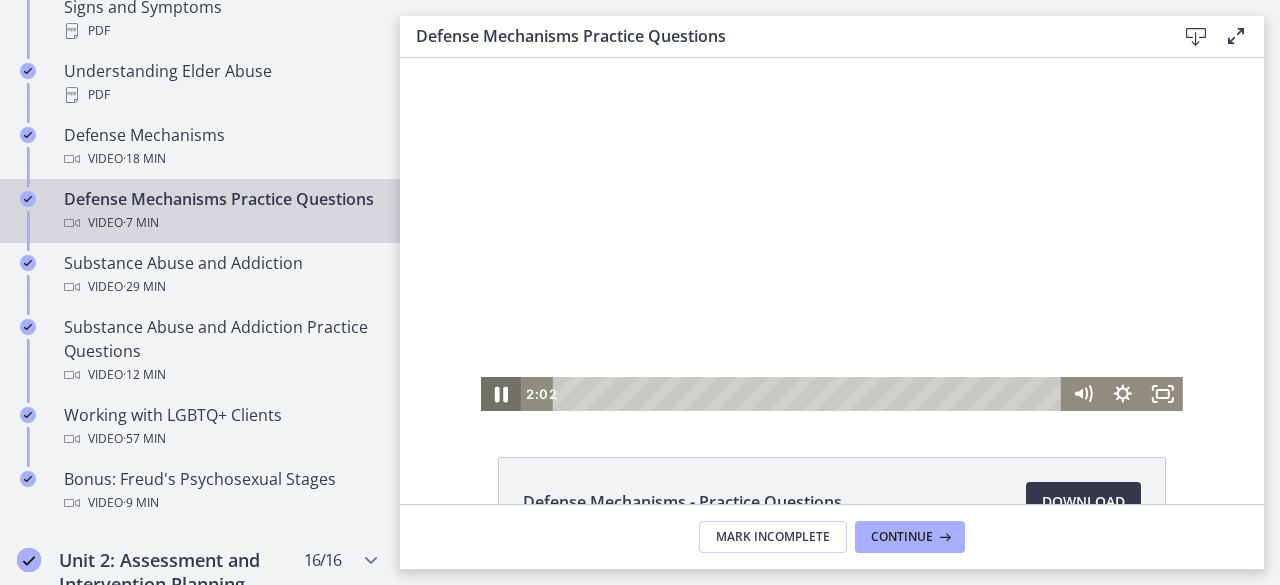 click 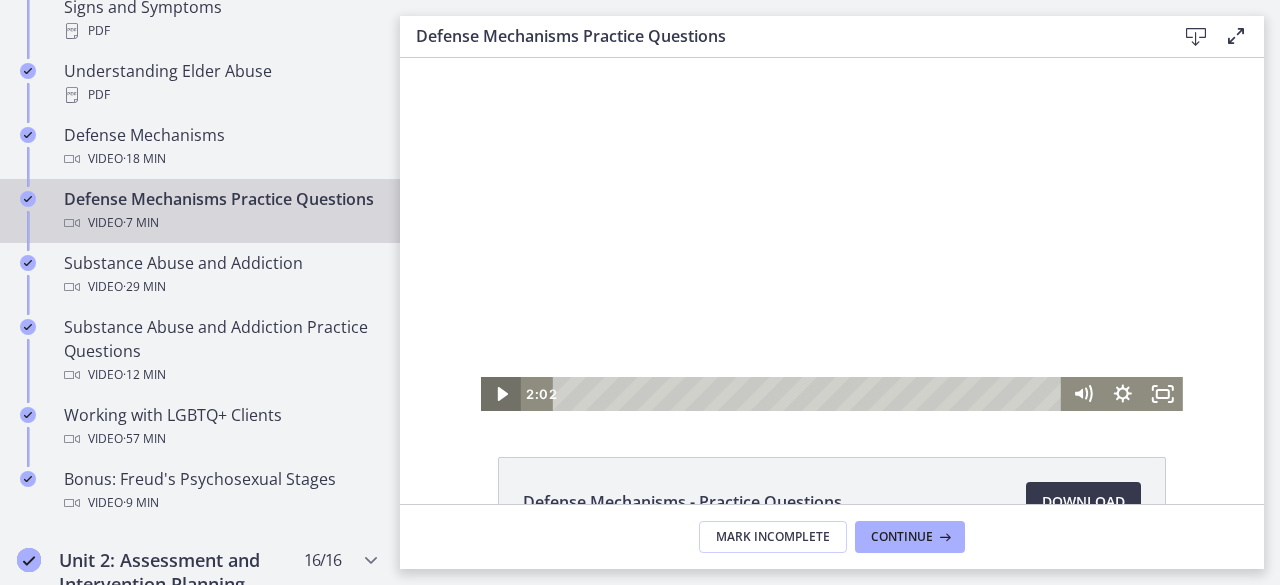 click 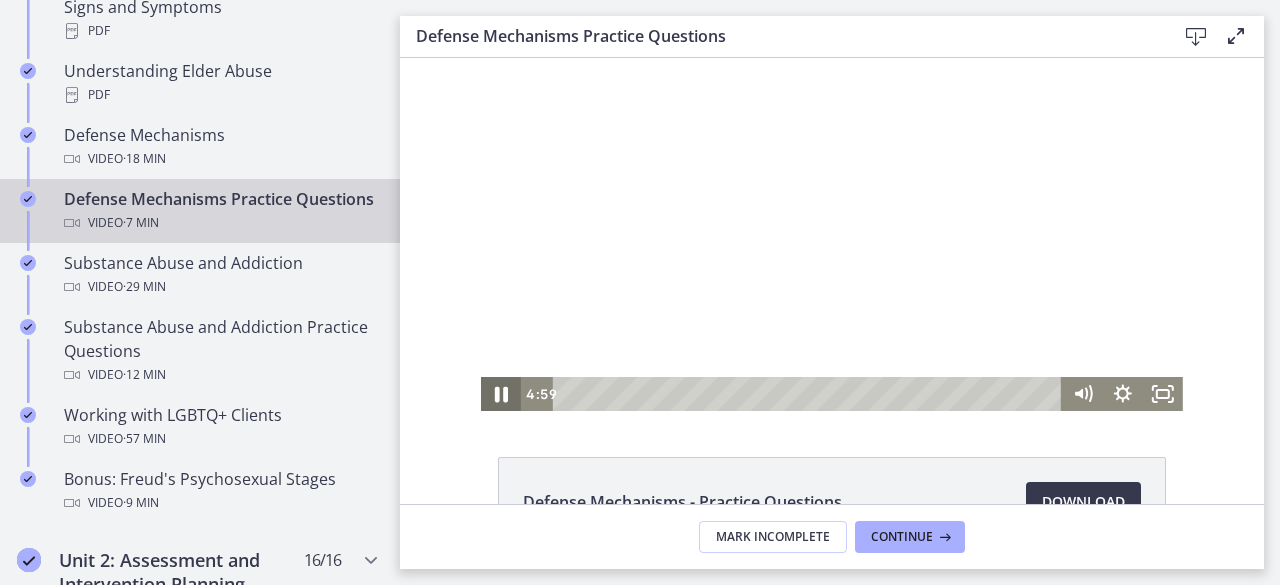 click 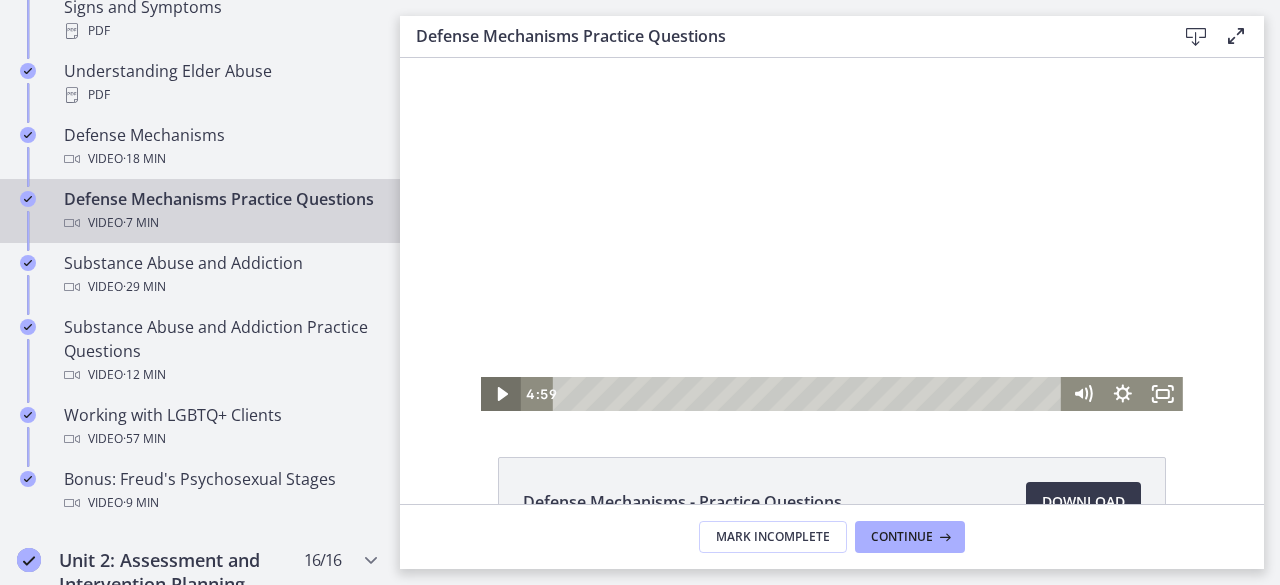 click 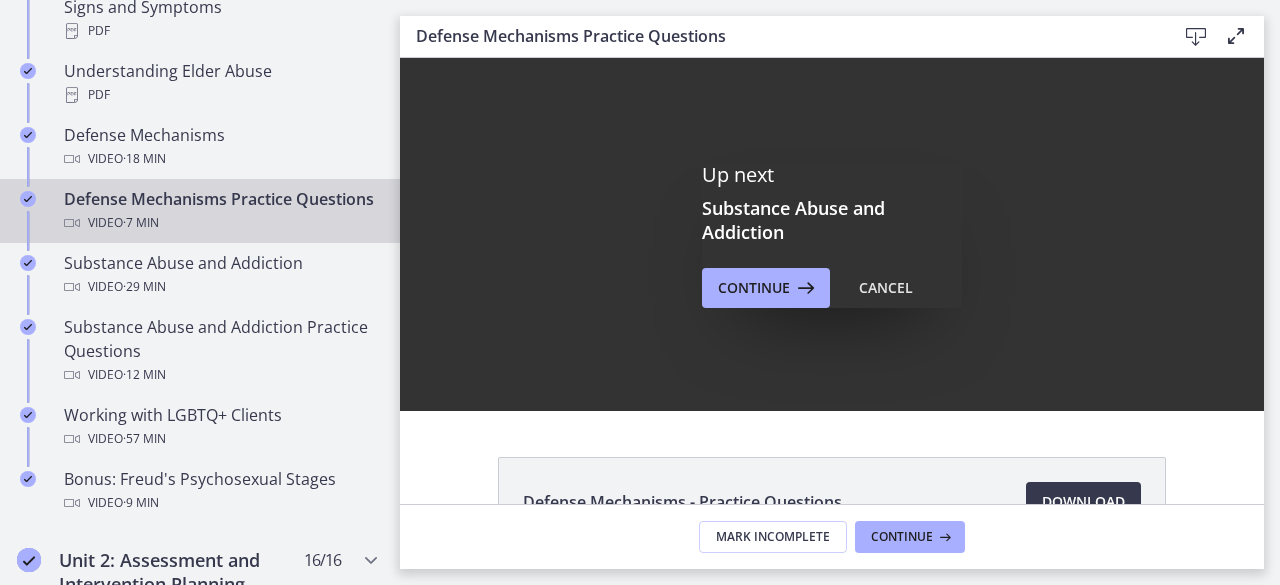 scroll, scrollTop: 0, scrollLeft: 0, axis: both 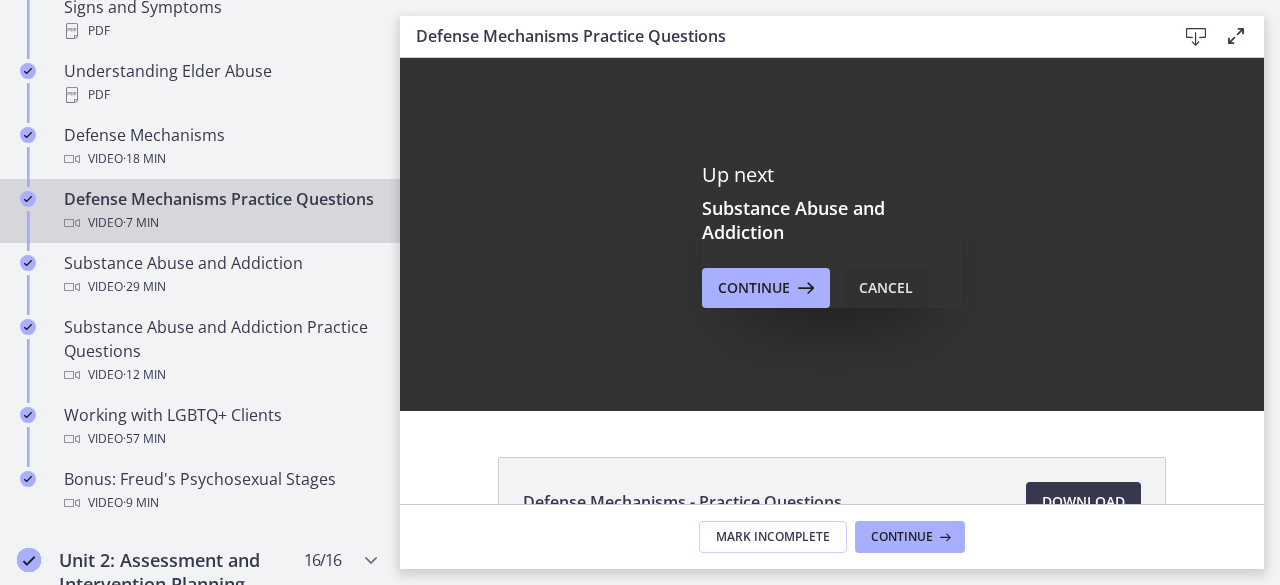 click on "Cancel" at bounding box center (886, 288) 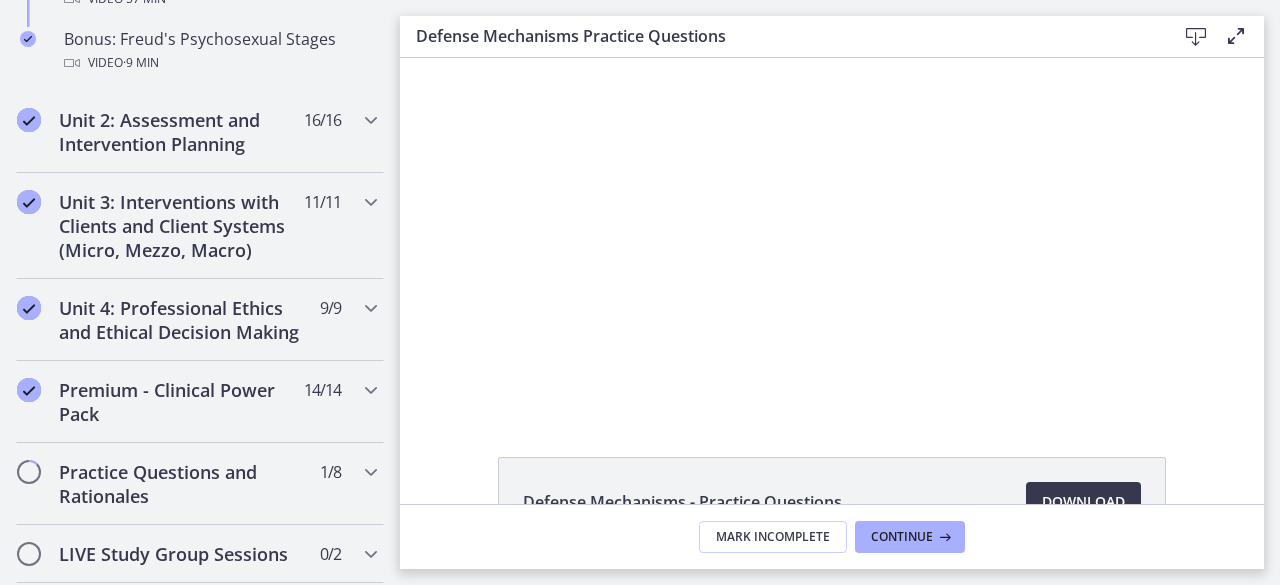 scroll, scrollTop: 1556, scrollLeft: 0, axis: vertical 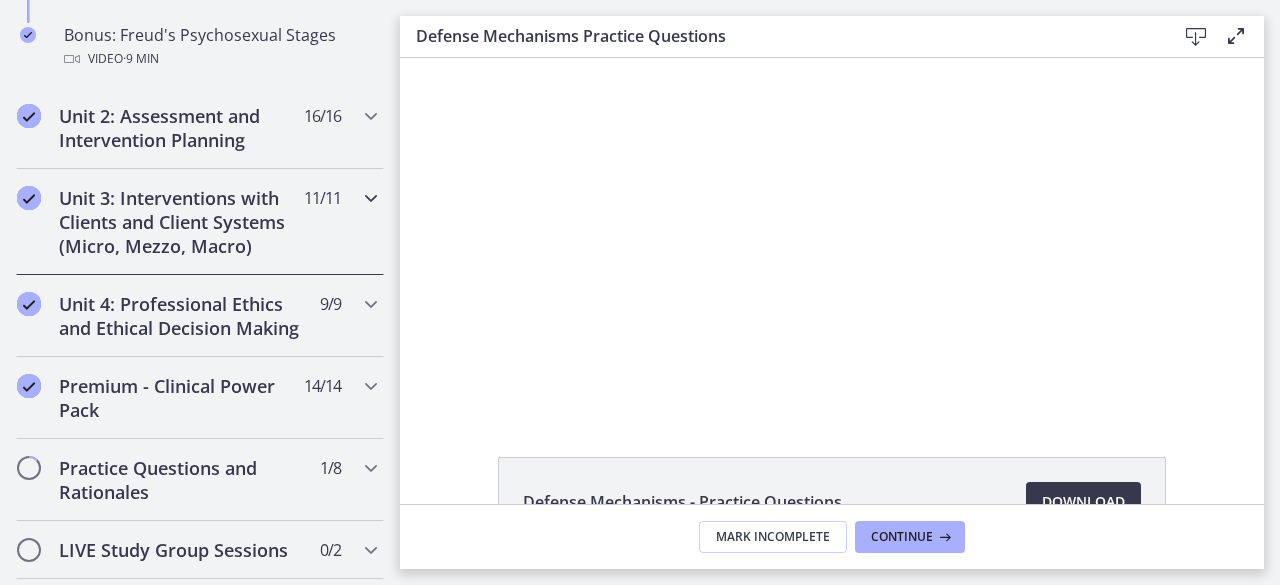 click at bounding box center [371, 198] 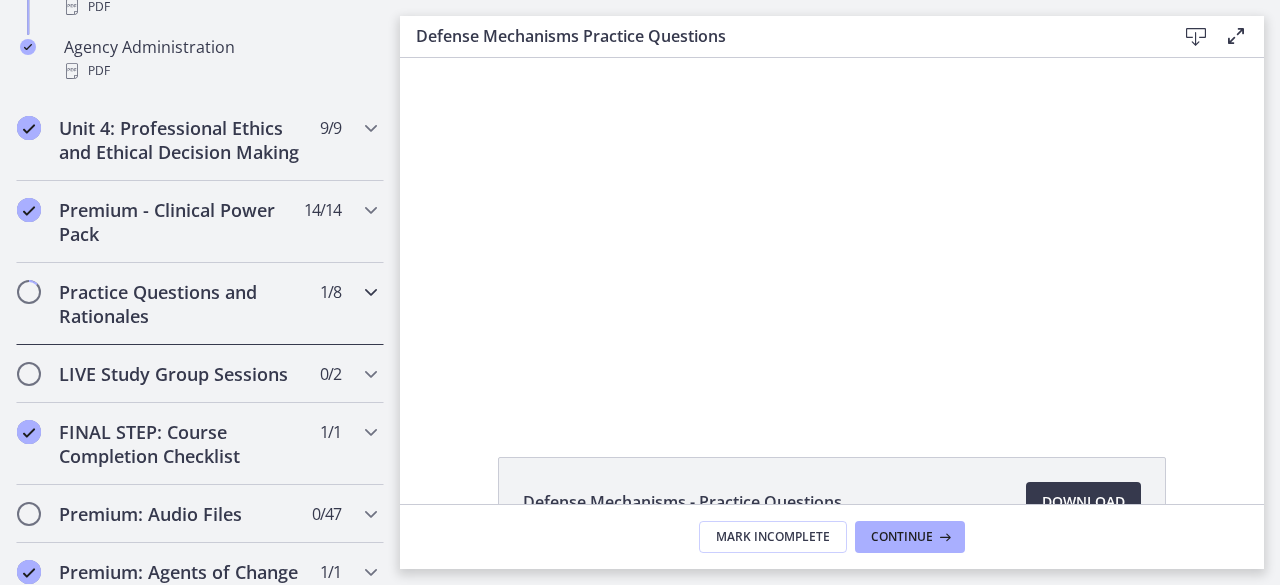 click at bounding box center (371, 292) 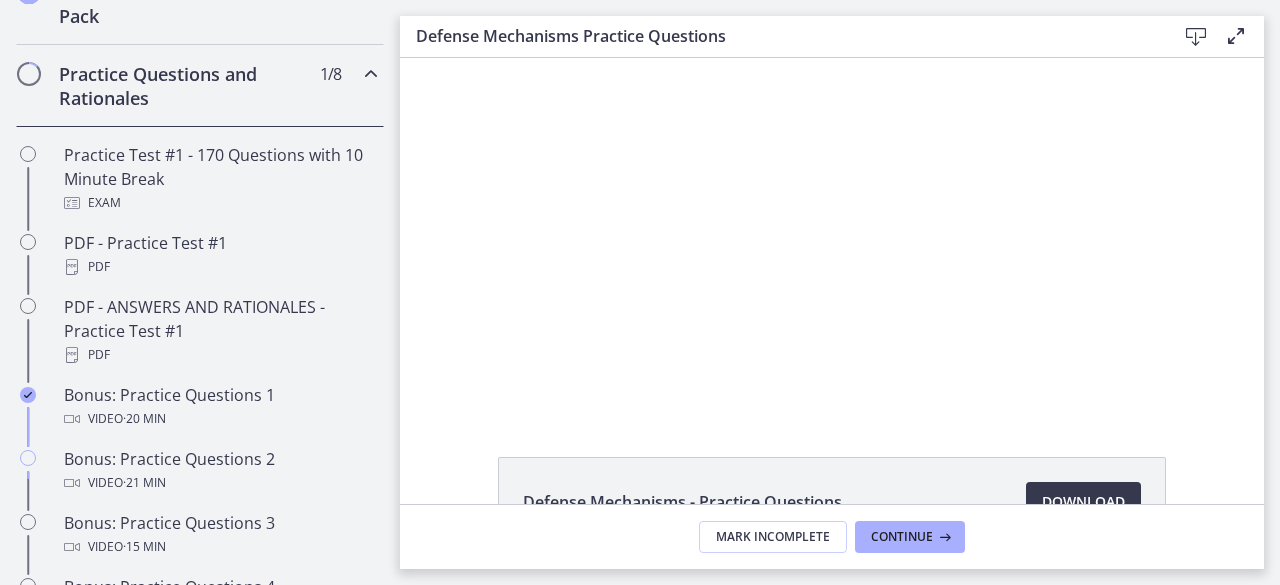 scroll, scrollTop: 994, scrollLeft: 0, axis: vertical 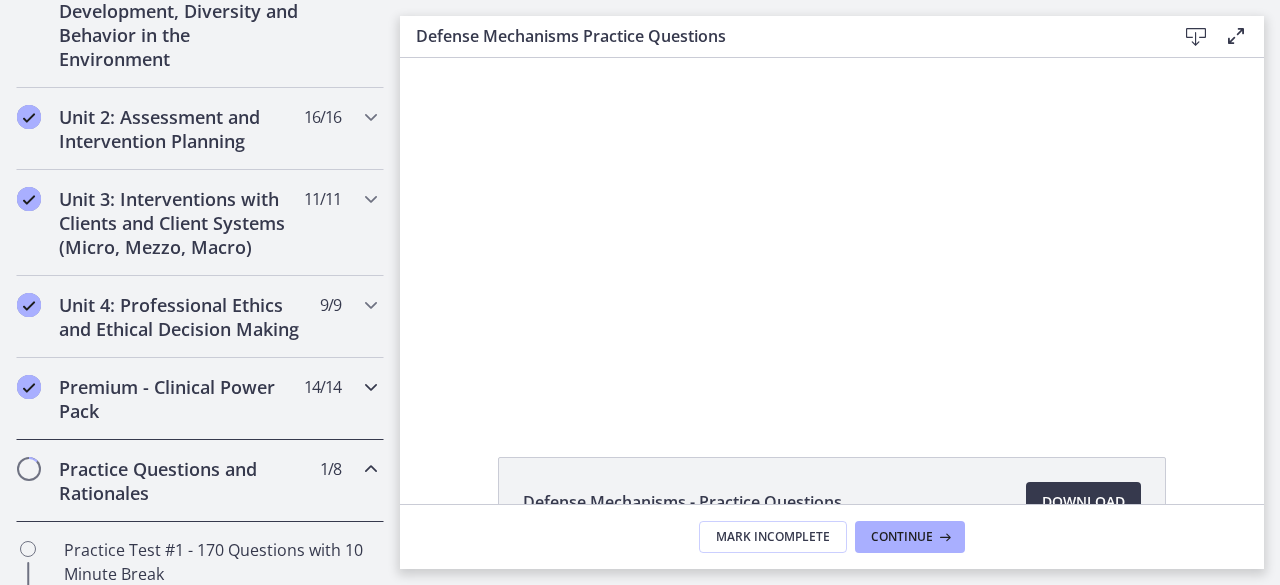 click at bounding box center [371, 387] 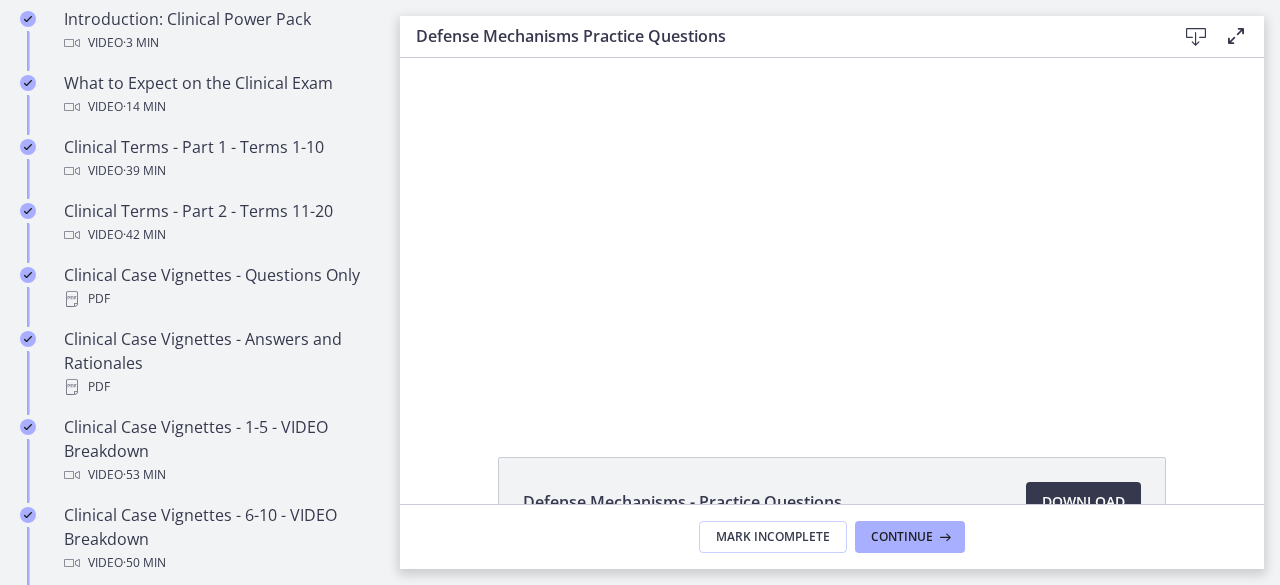 scroll, scrollTop: 1066, scrollLeft: 0, axis: vertical 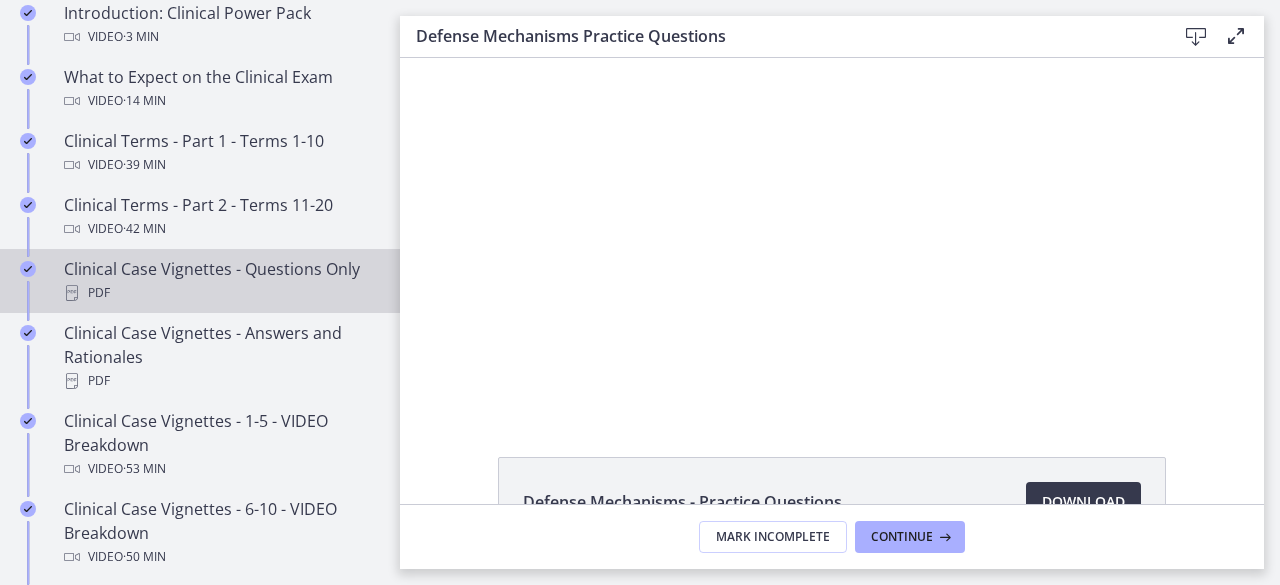 click on "PDF" at bounding box center (220, 293) 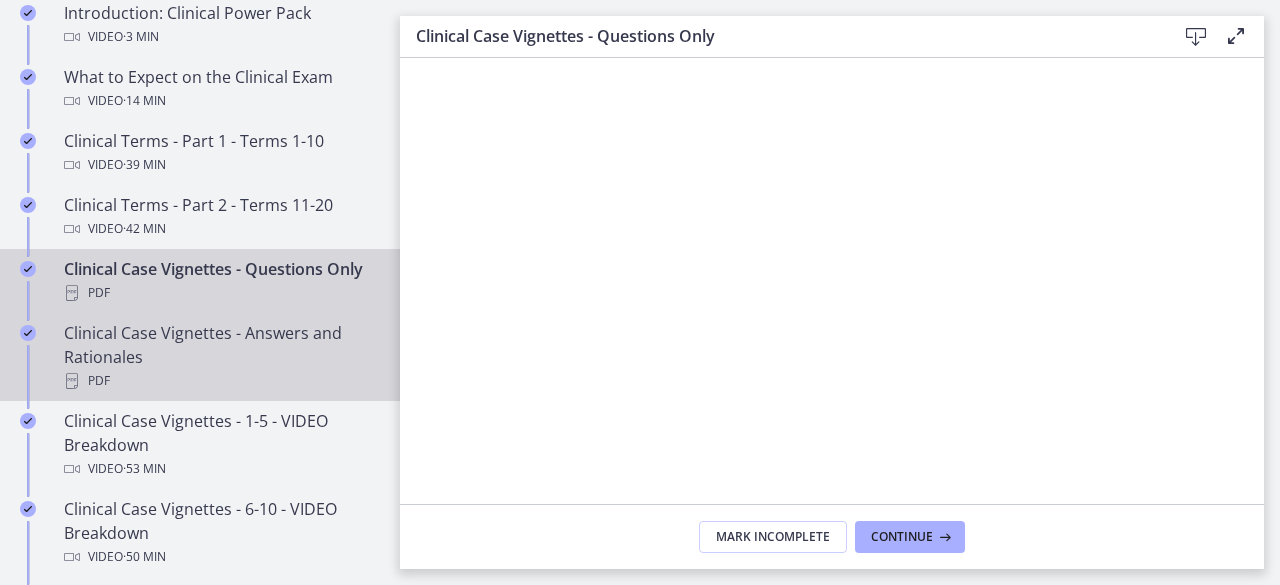 click on "Clinical Case Vignettes - Answers and Rationales
PDF" at bounding box center (220, 357) 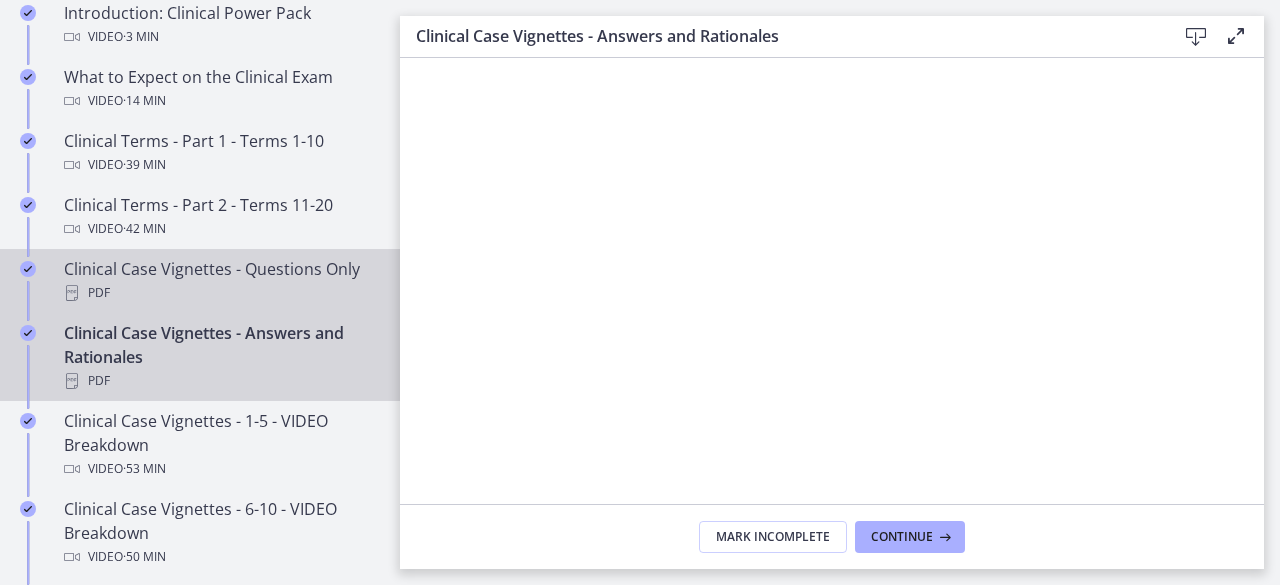 click on "Clinical Case Vignettes - Questions Only
PDF" at bounding box center (220, 281) 